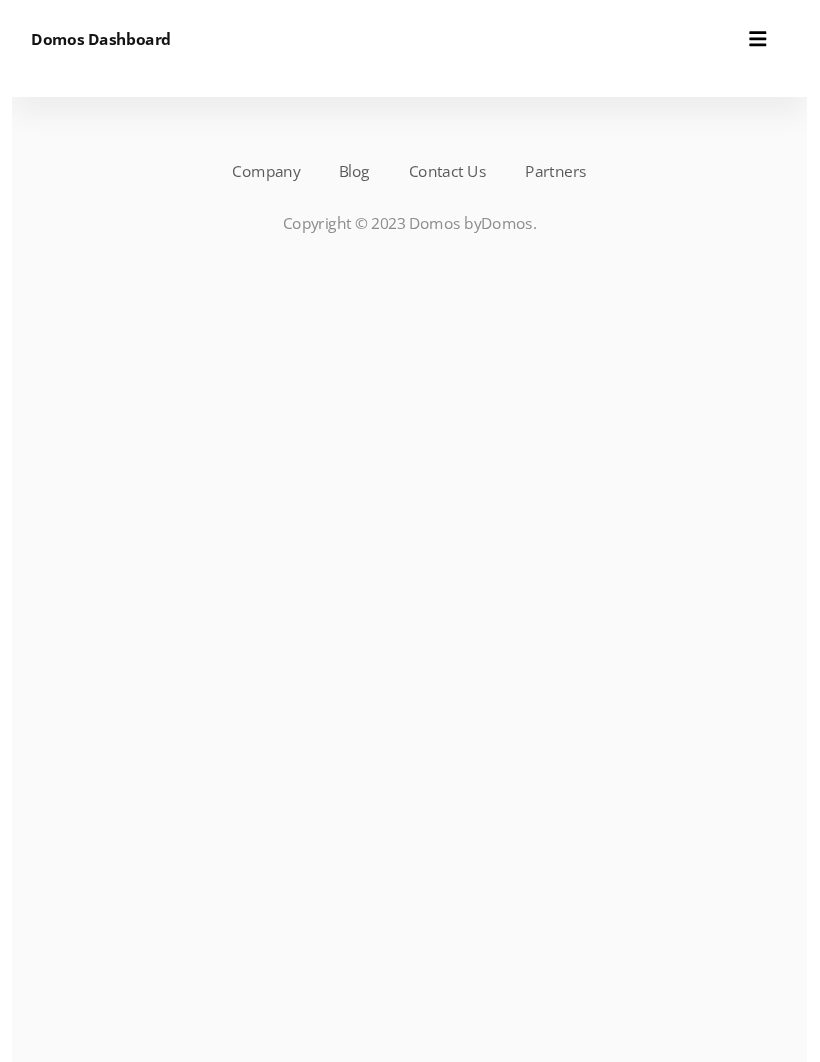 scroll, scrollTop: 0, scrollLeft: 0, axis: both 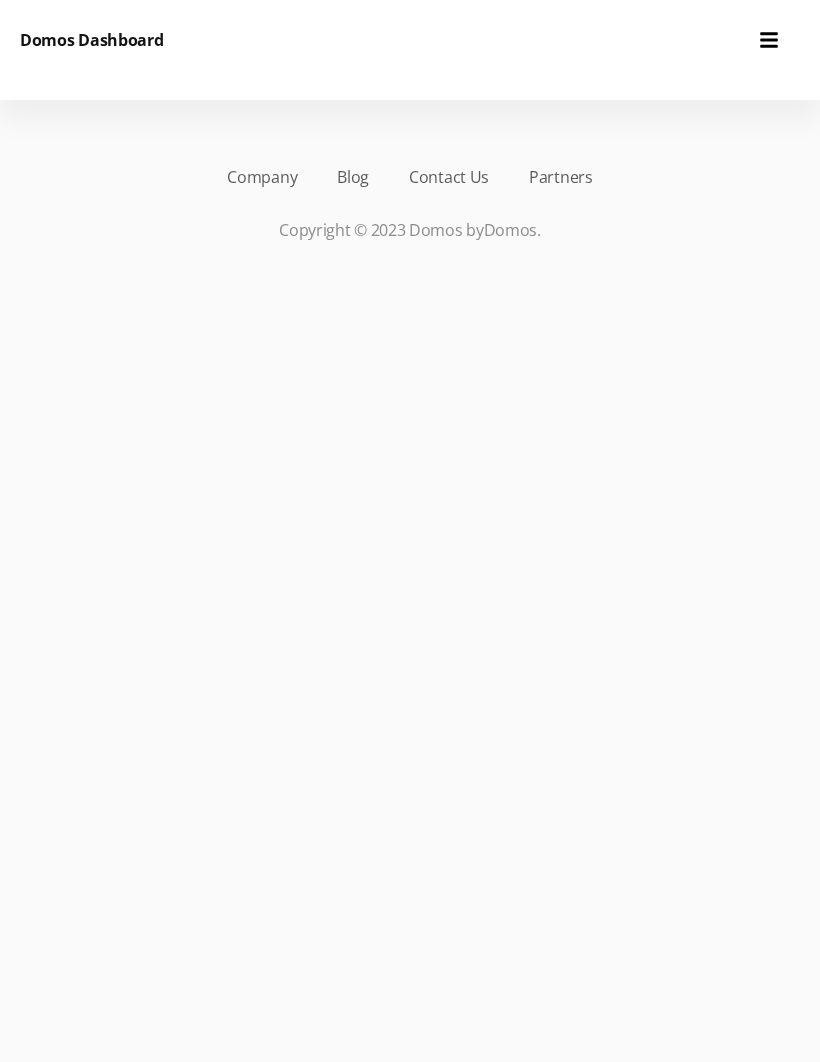 click on "Domos Dashboard" at bounding box center (92, 40) 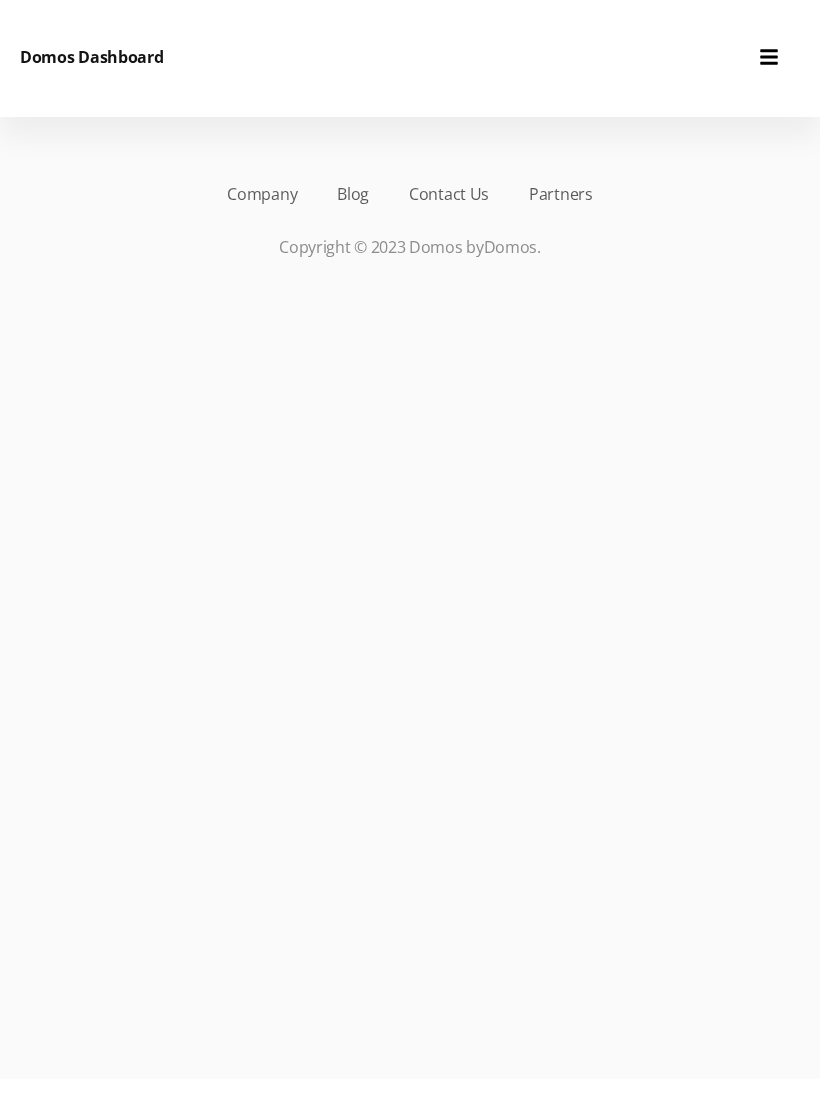 scroll, scrollTop: 0, scrollLeft: 0, axis: both 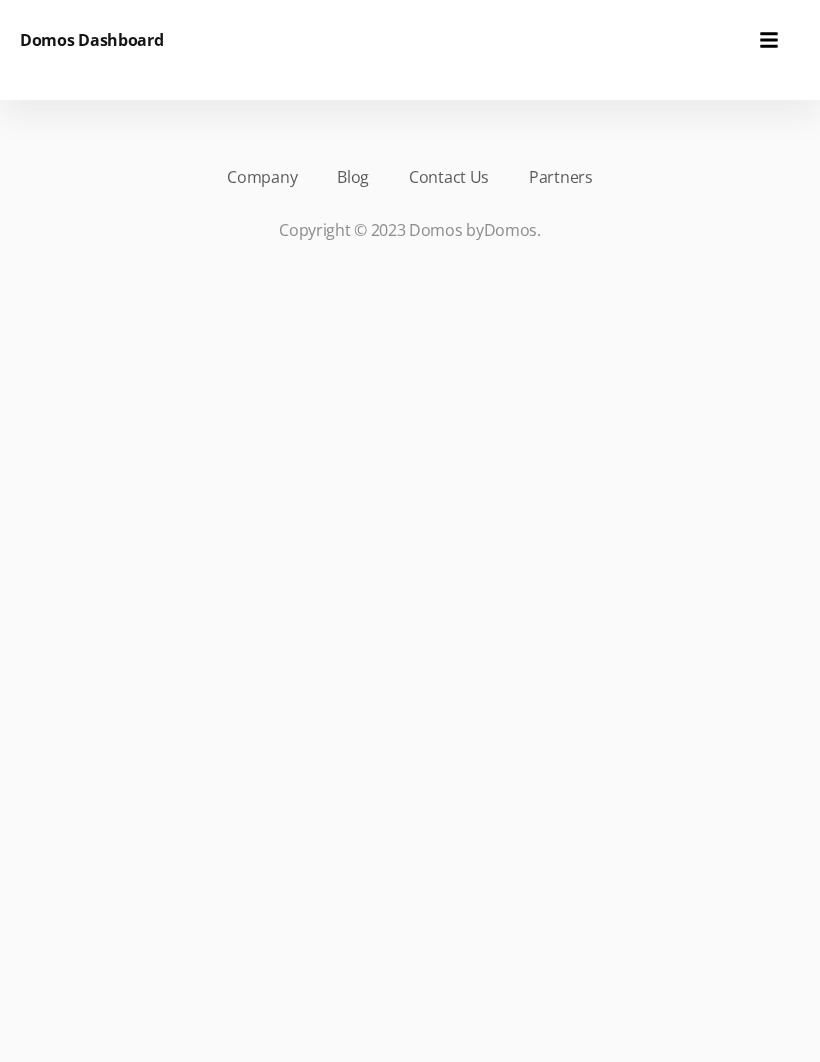 click on "Domos Dashboard" at bounding box center (92, 40) 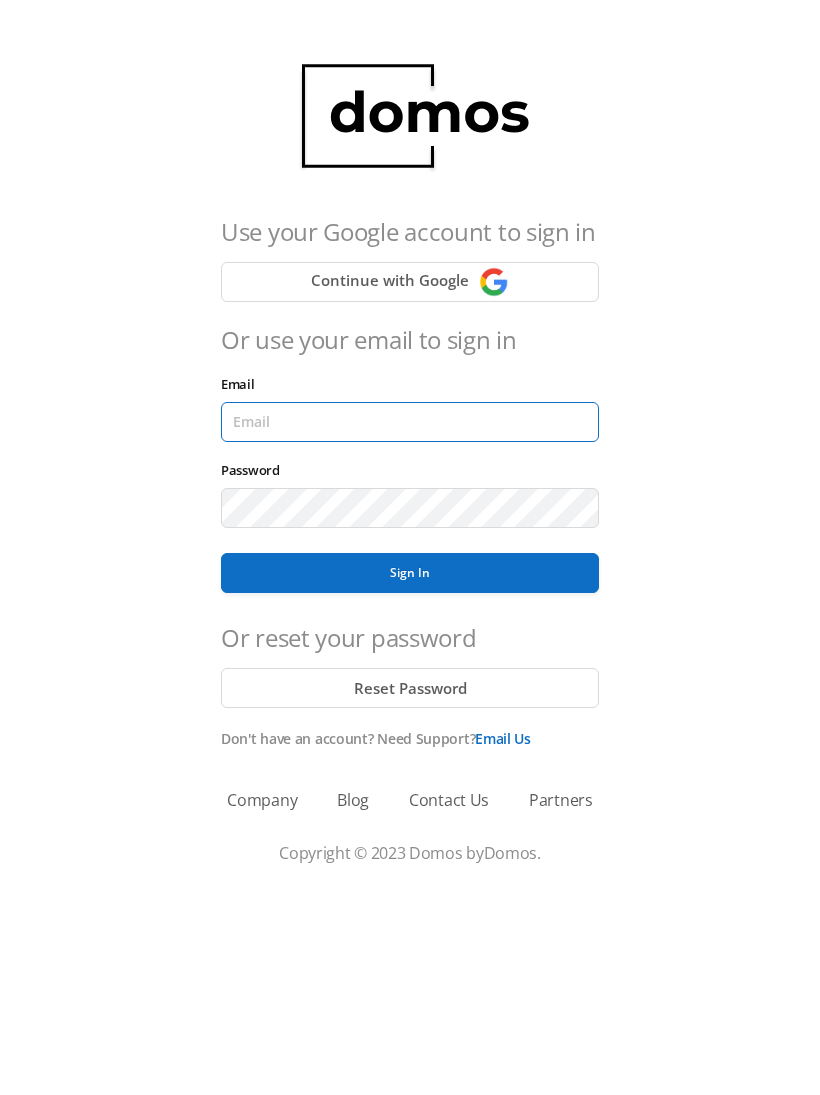 click on "Email" at bounding box center (410, 422) 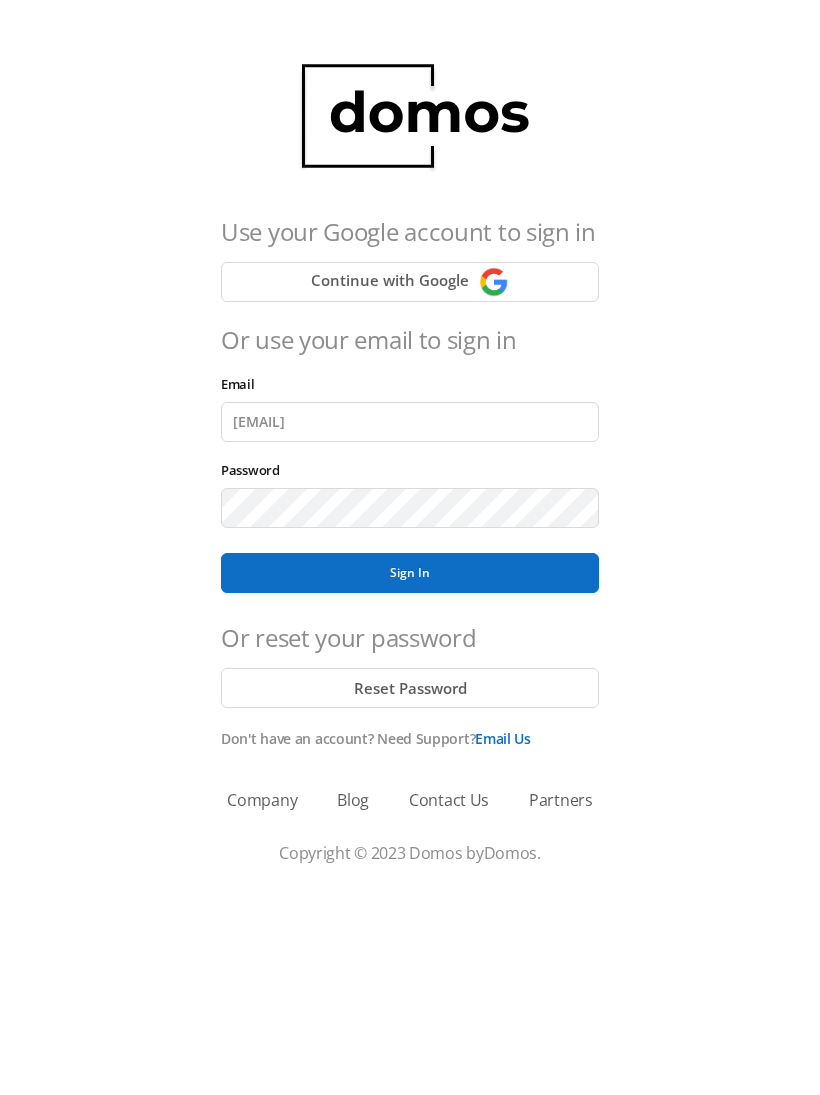 click on "Sign In" at bounding box center (410, 573) 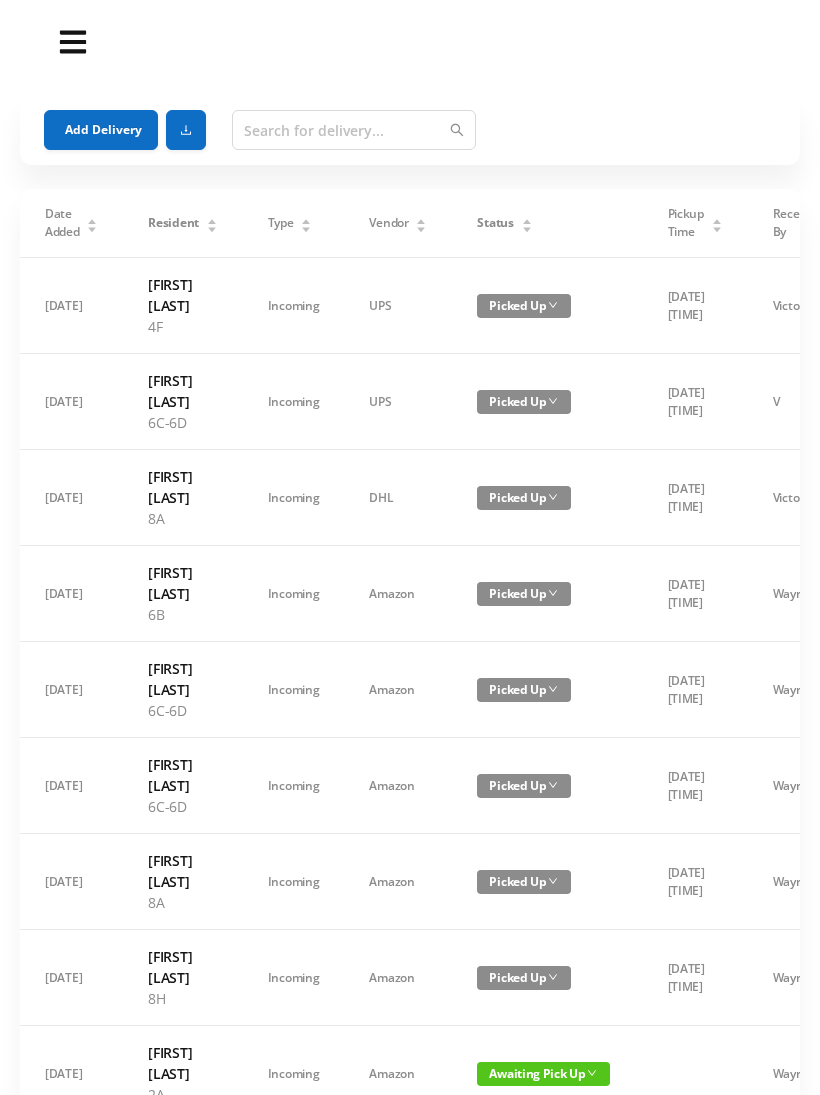 click at bounding box center [92, 229] 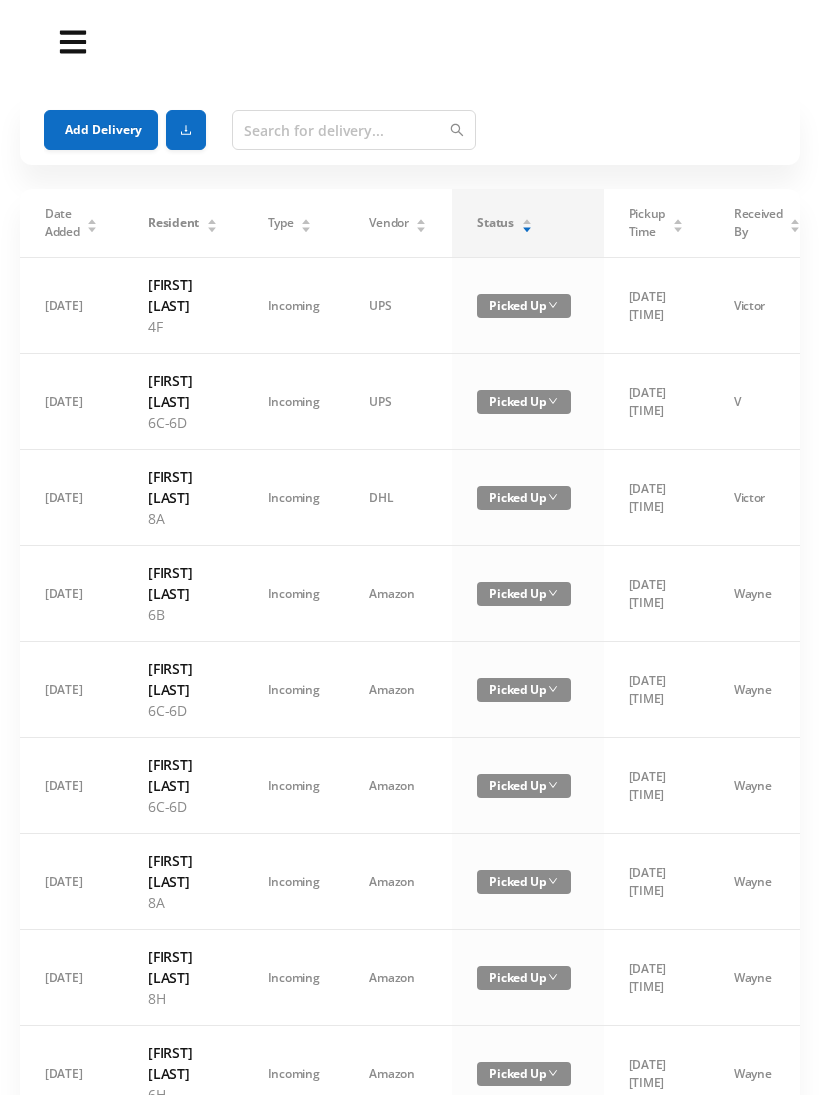 click at bounding box center (527, 229) 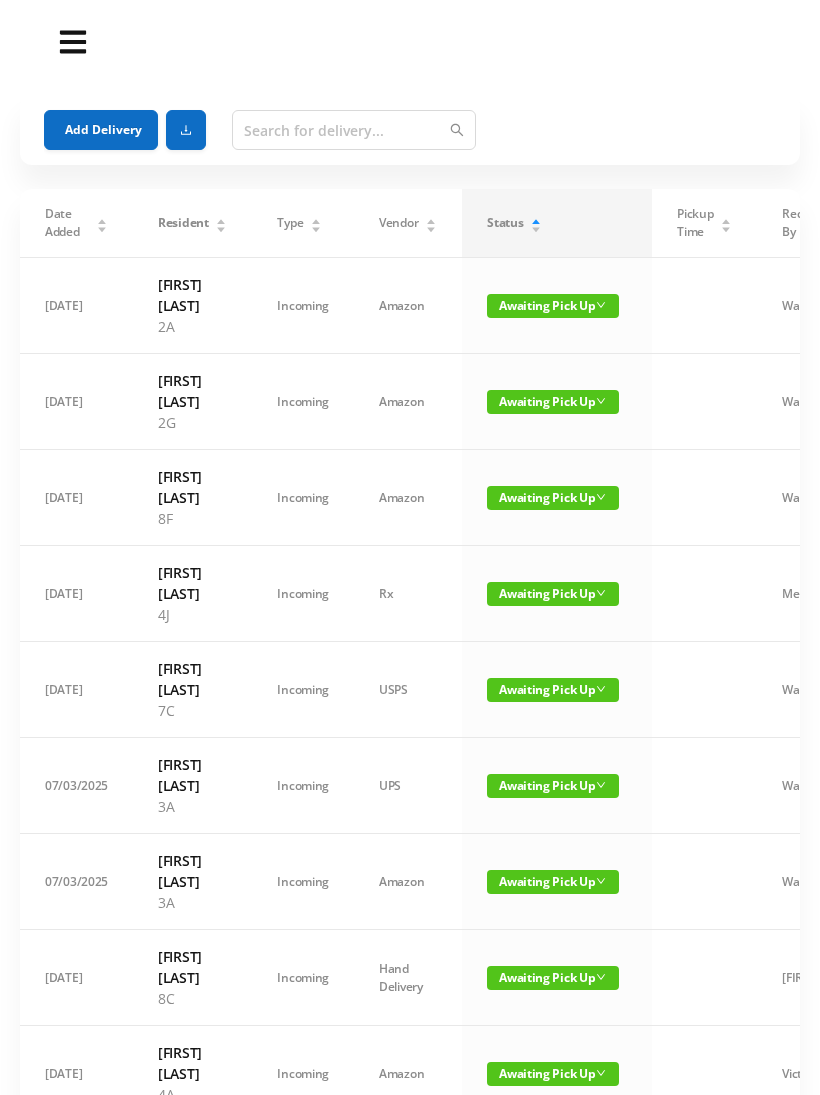 click on "Add Delivery" at bounding box center [101, 130] 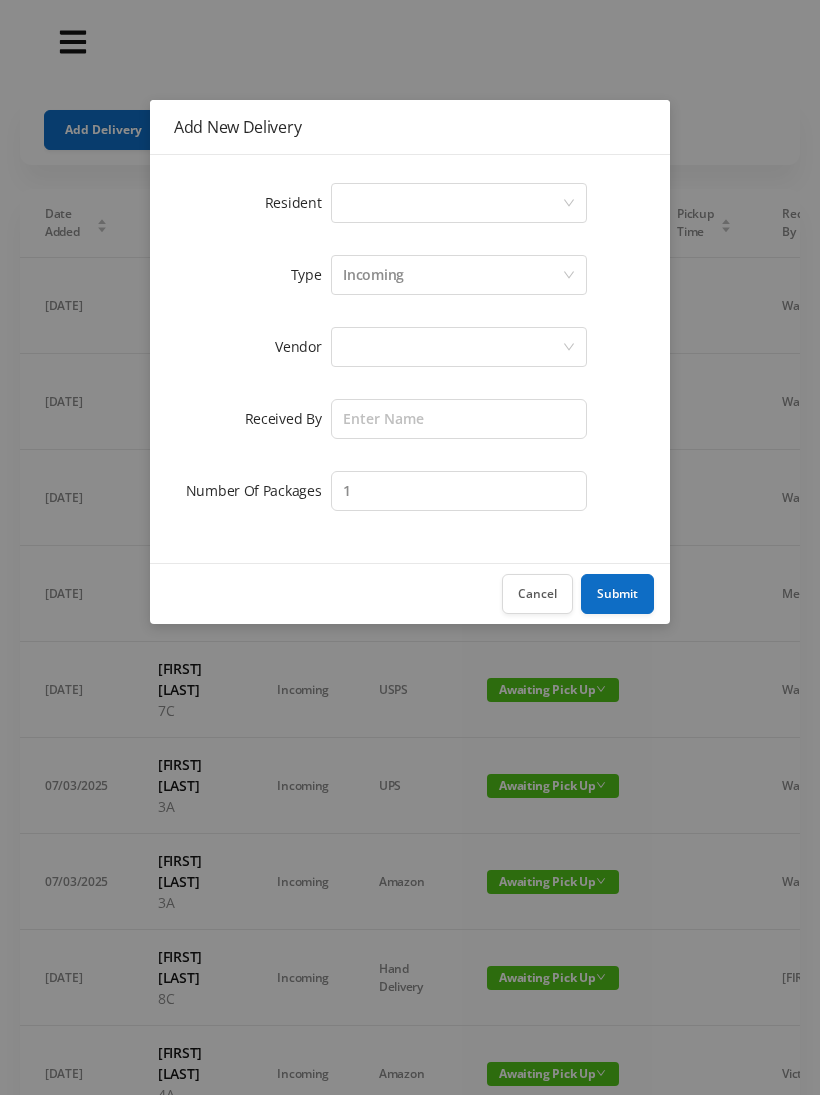 click on "Resident" at bounding box center (298, 202) 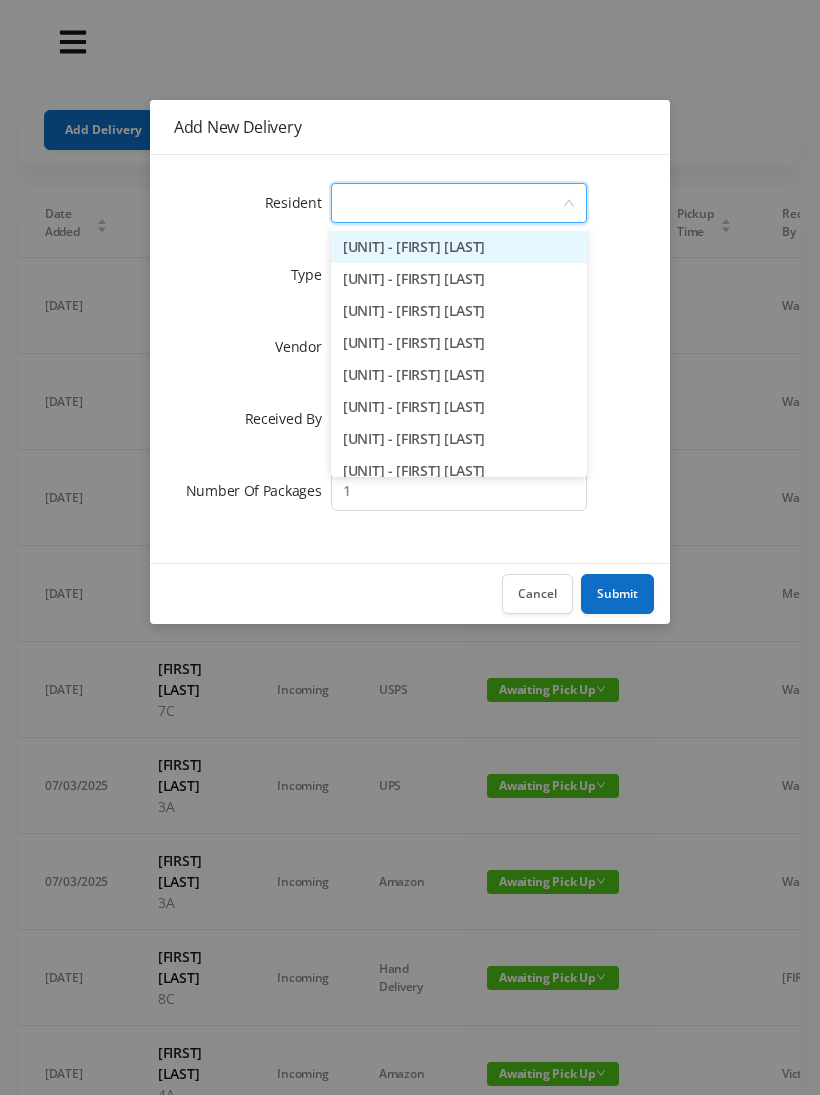 type on "2" 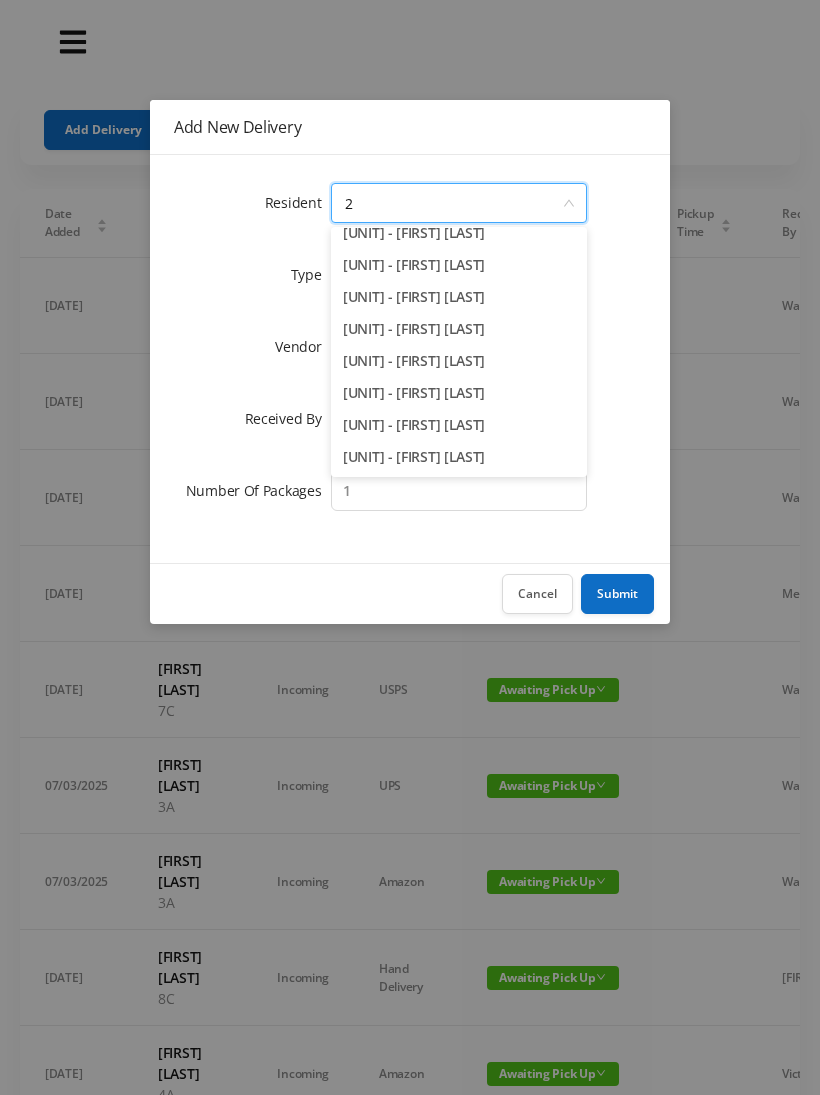 scroll, scrollTop: 206, scrollLeft: 0, axis: vertical 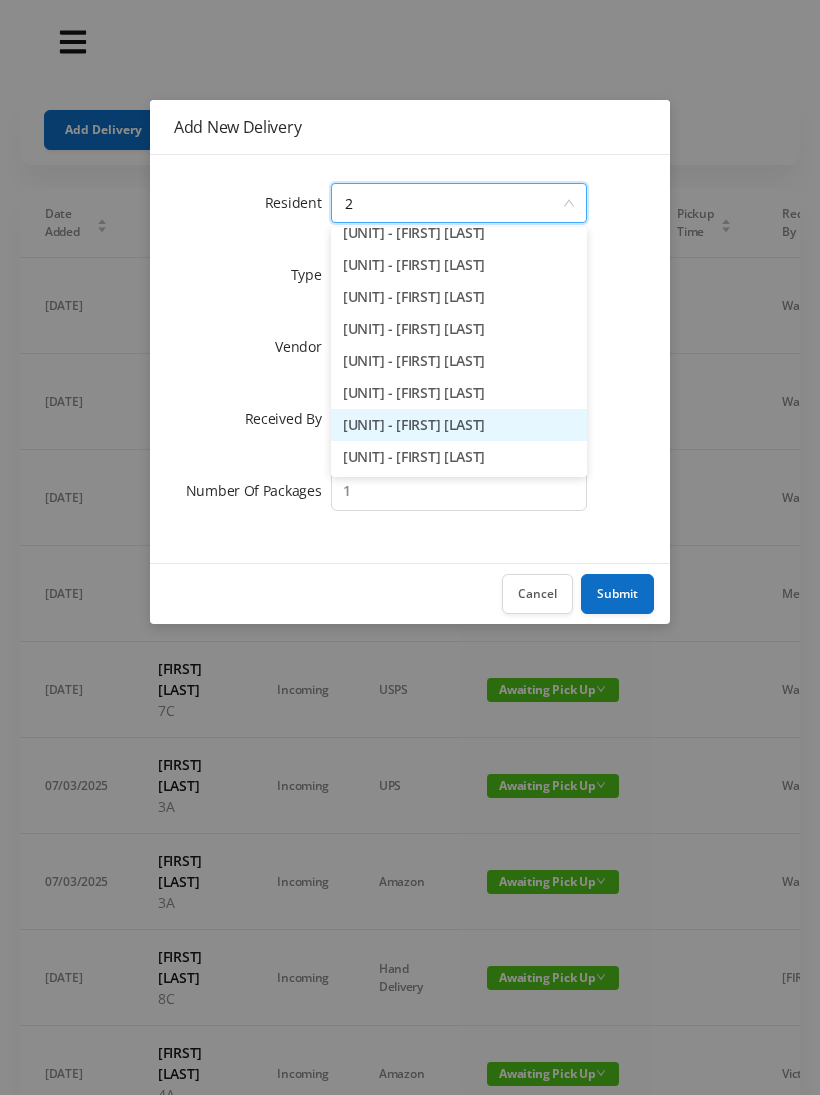 click on "[UNIT] - [FIRST] [LAST]" at bounding box center (459, 425) 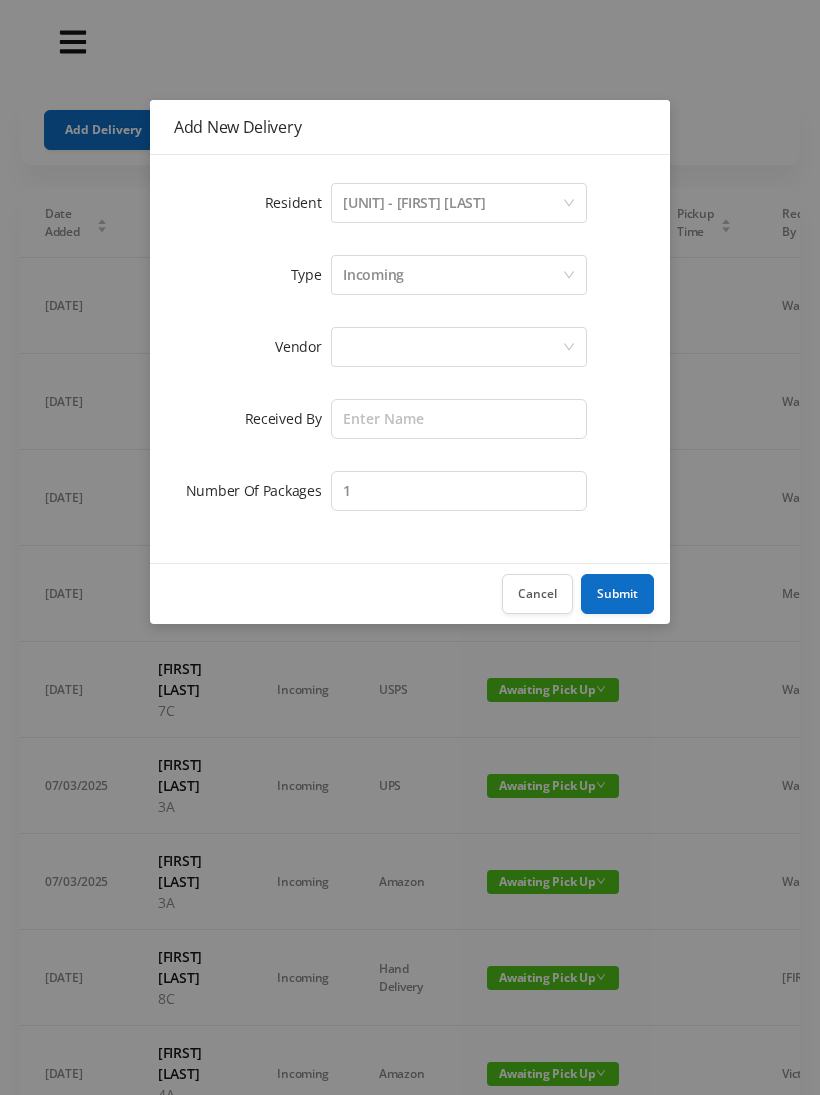 click at bounding box center [452, 203] 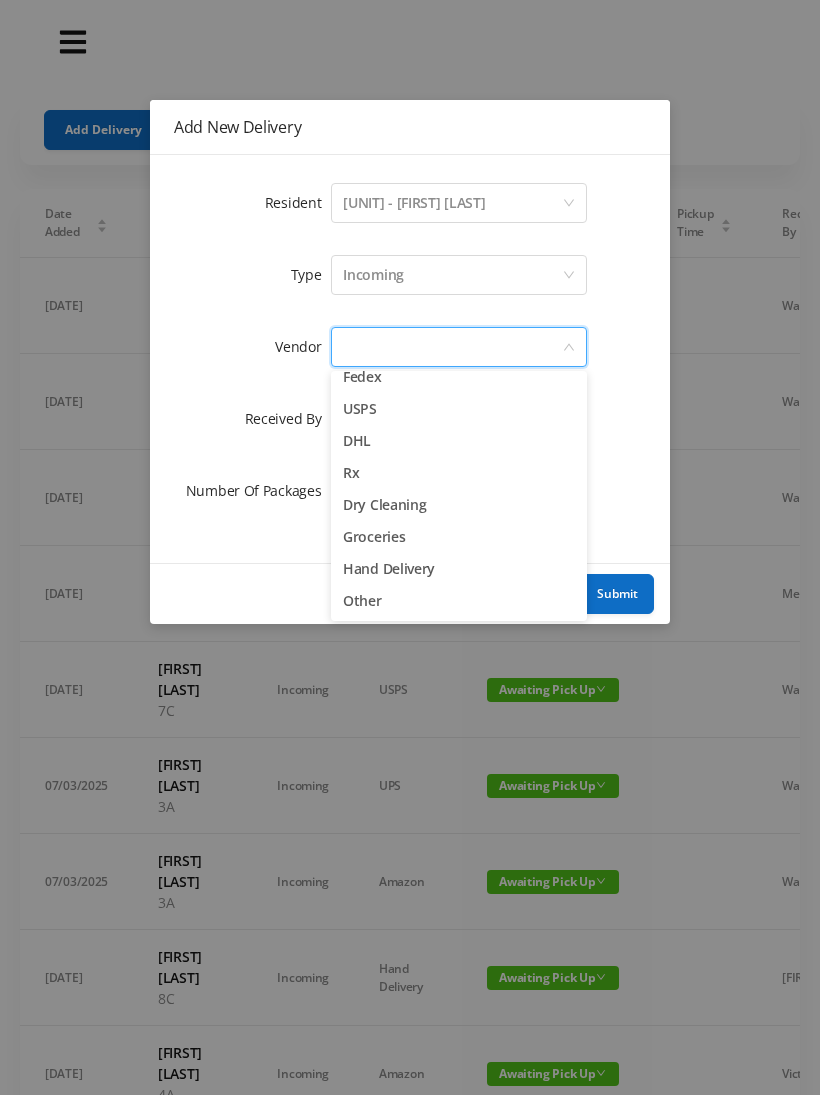 scroll, scrollTop: 78, scrollLeft: 0, axis: vertical 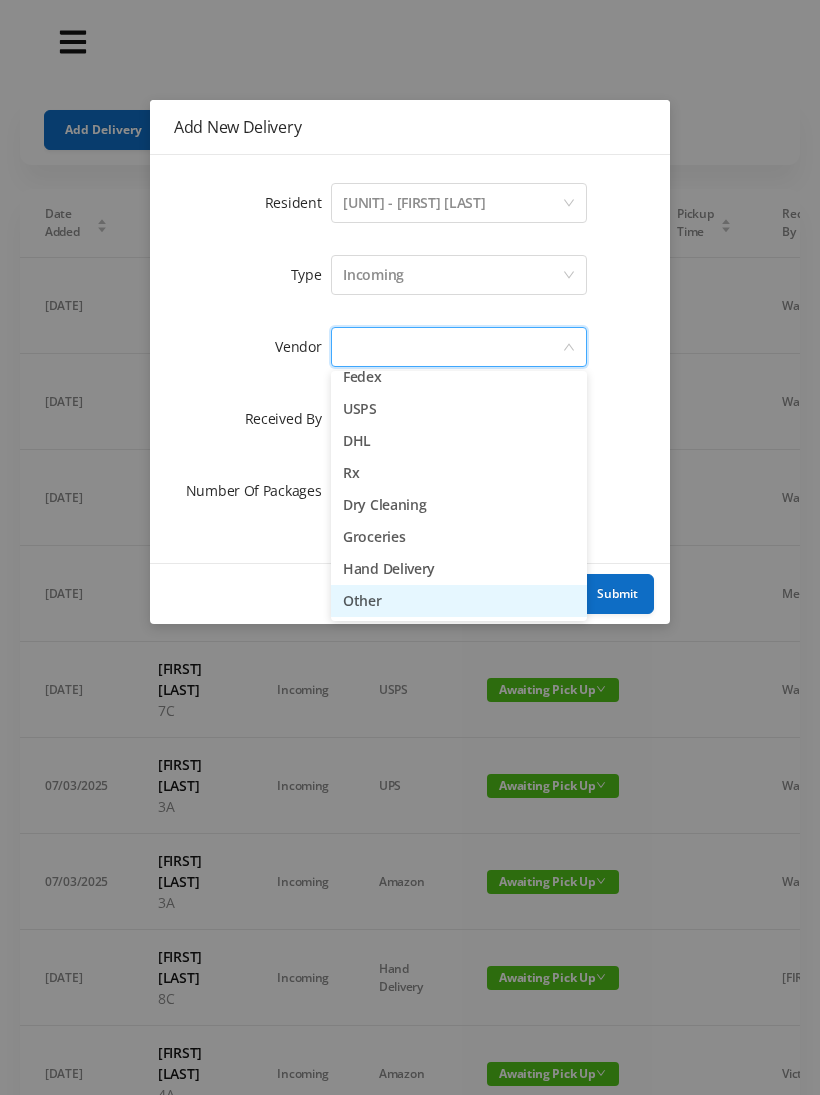 click on "Other" at bounding box center [459, 601] 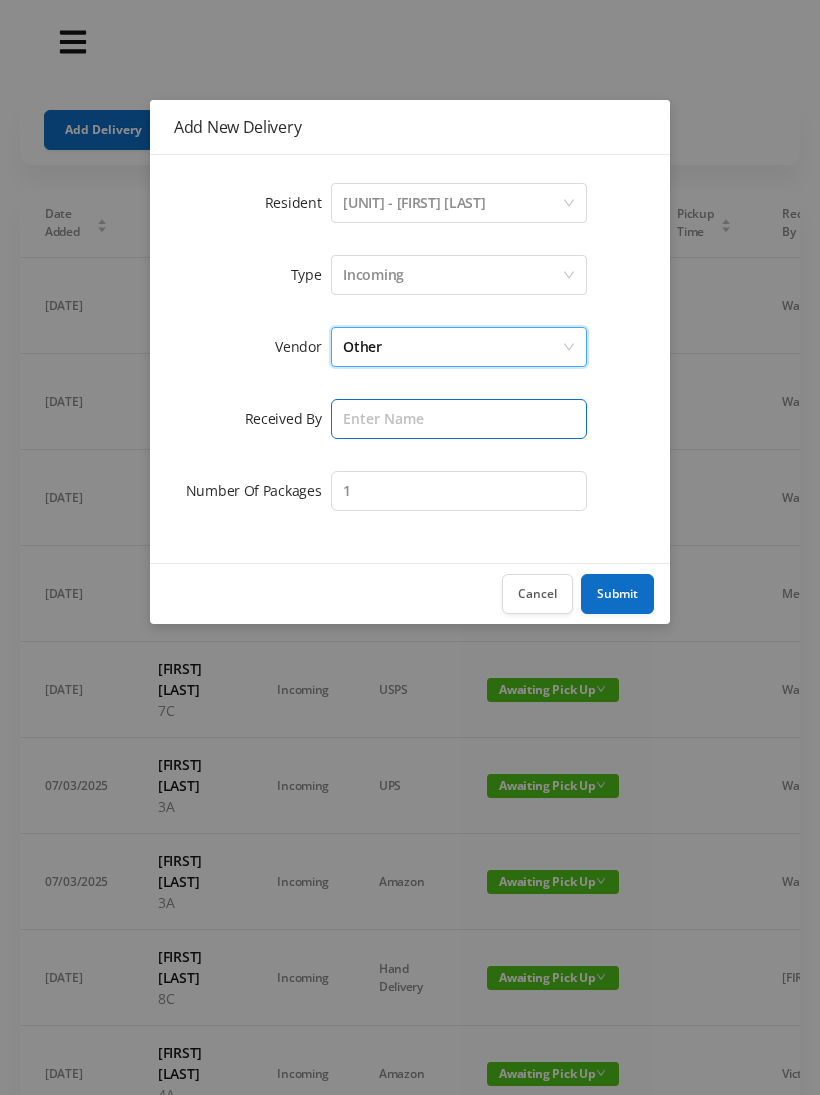 click at bounding box center [459, 419] 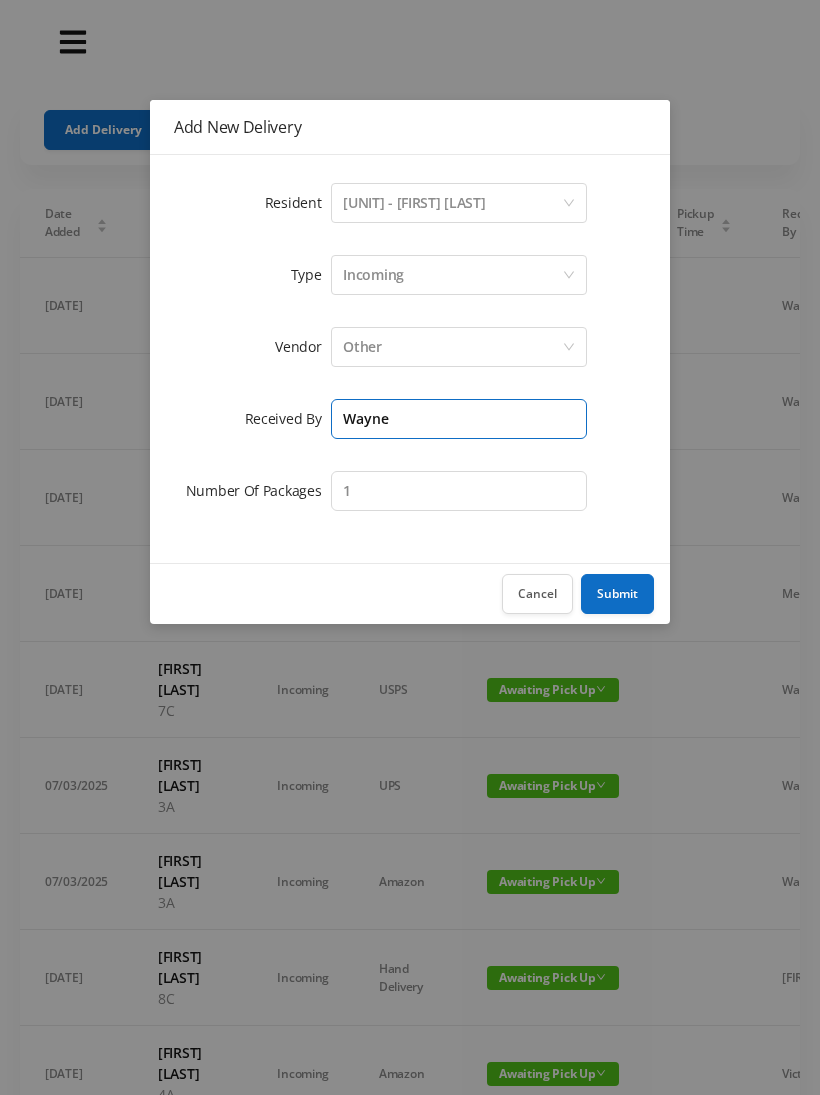 type on "Wayne" 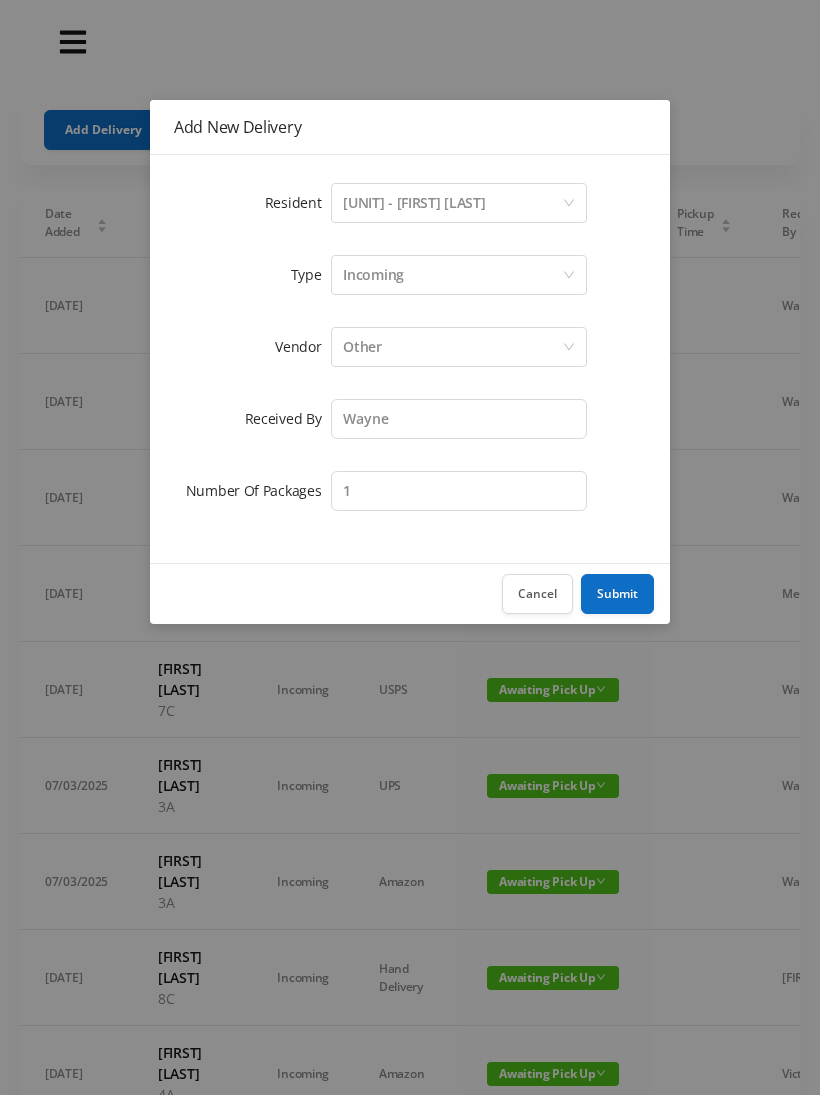 click on "Submit" at bounding box center [617, 594] 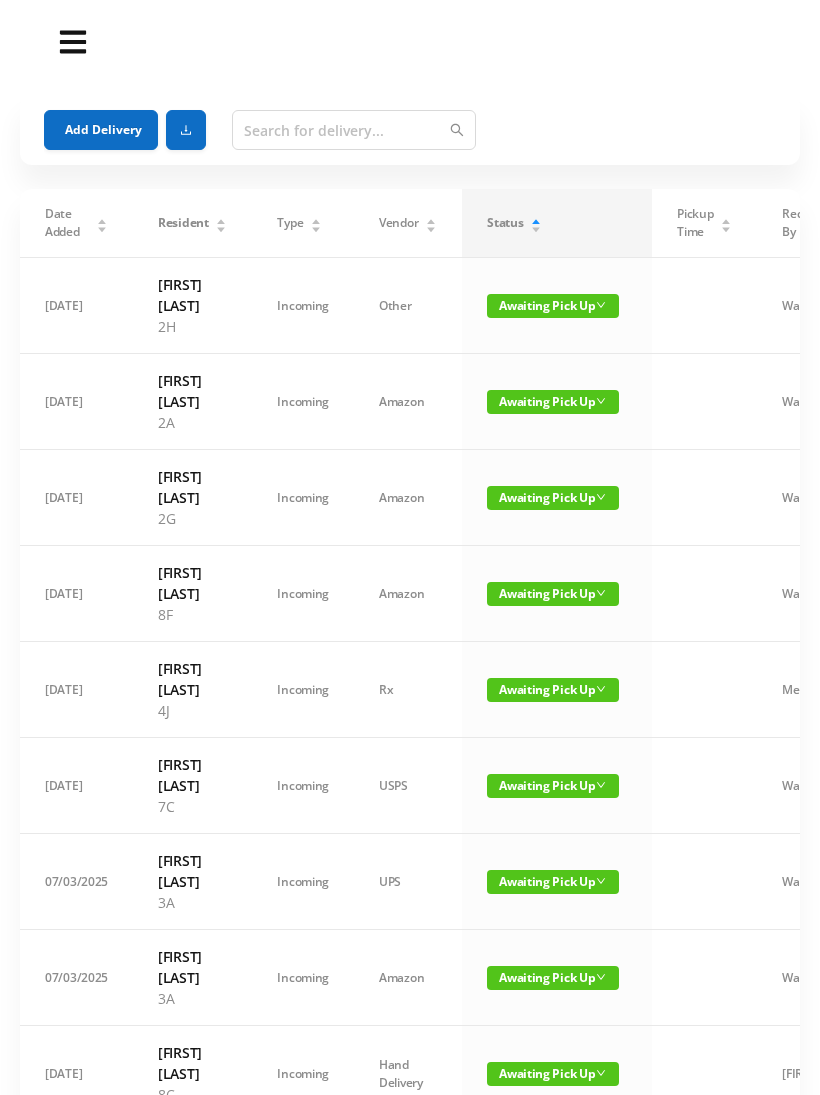 click on "Add Delivery" at bounding box center (101, 130) 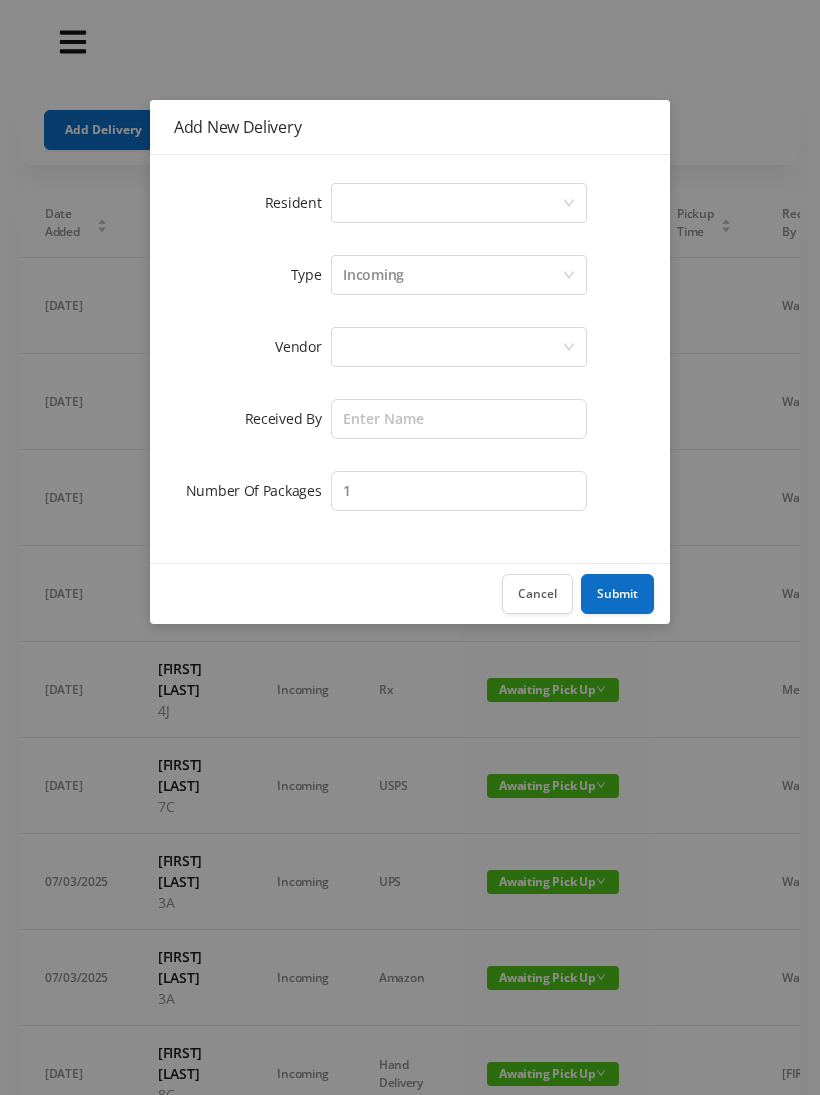 click on "Select a person" at bounding box center (452, 203) 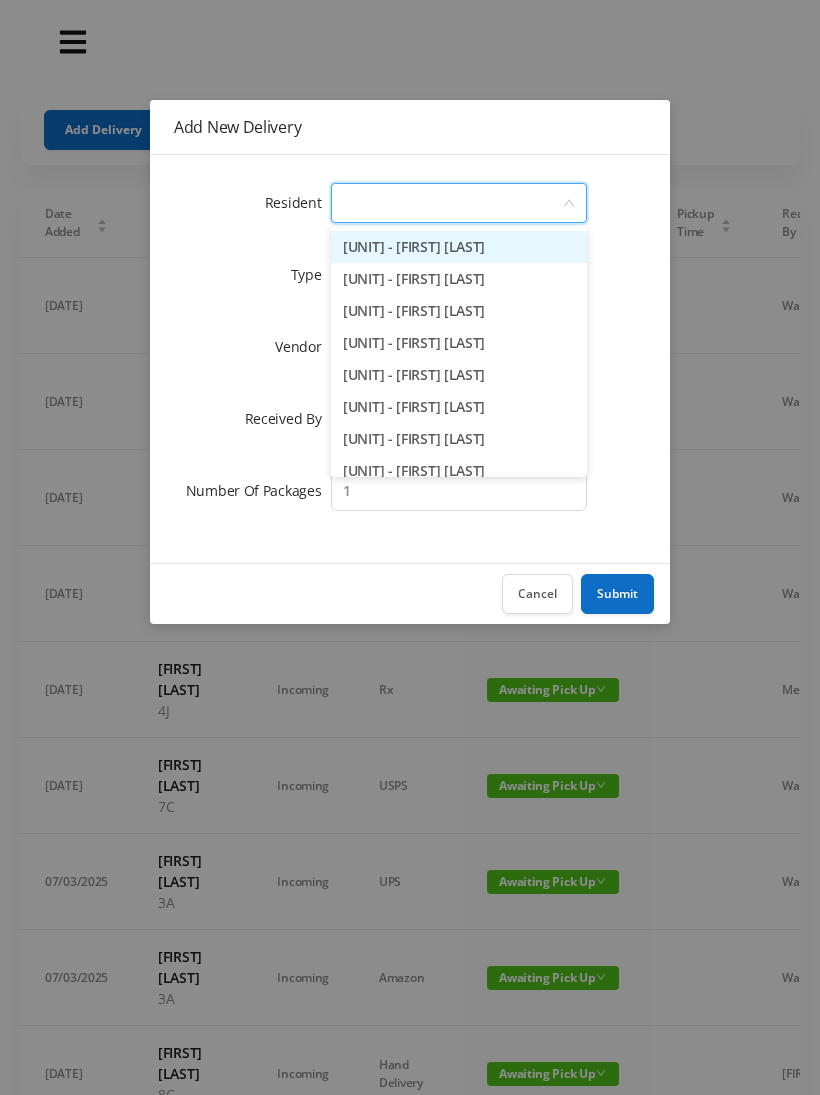 type on "4" 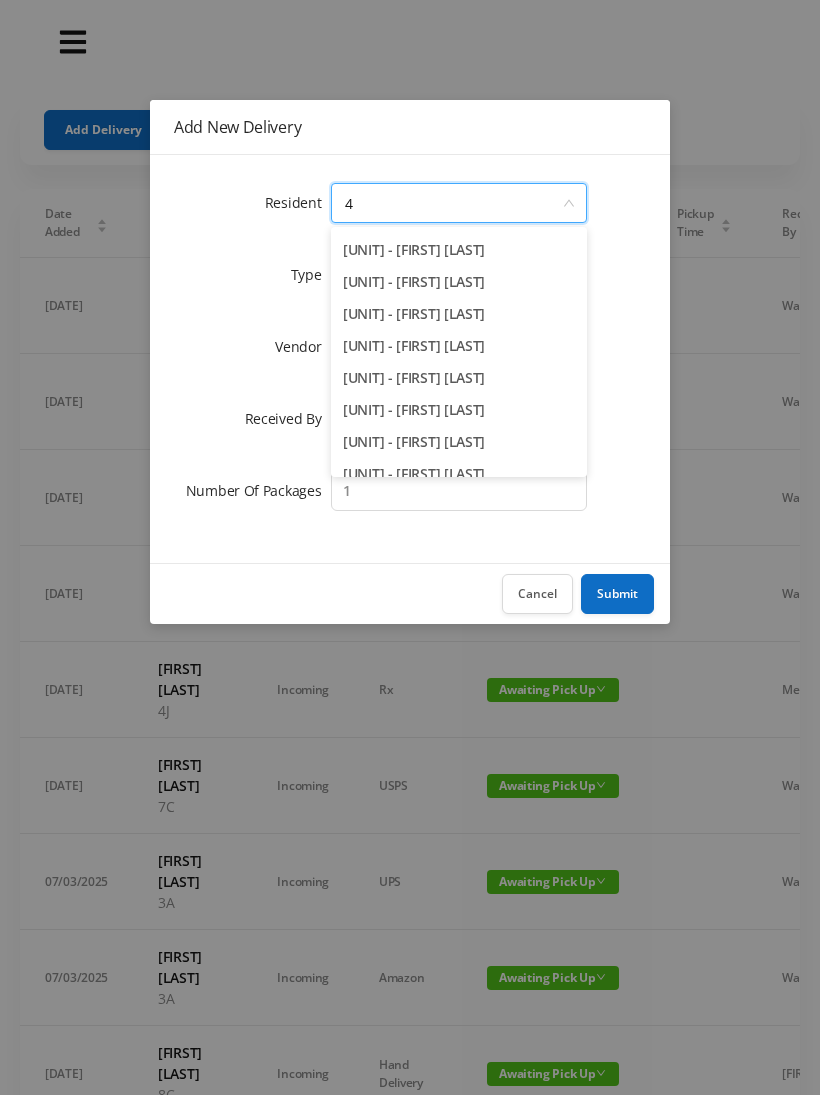 scroll, scrollTop: 188, scrollLeft: 0, axis: vertical 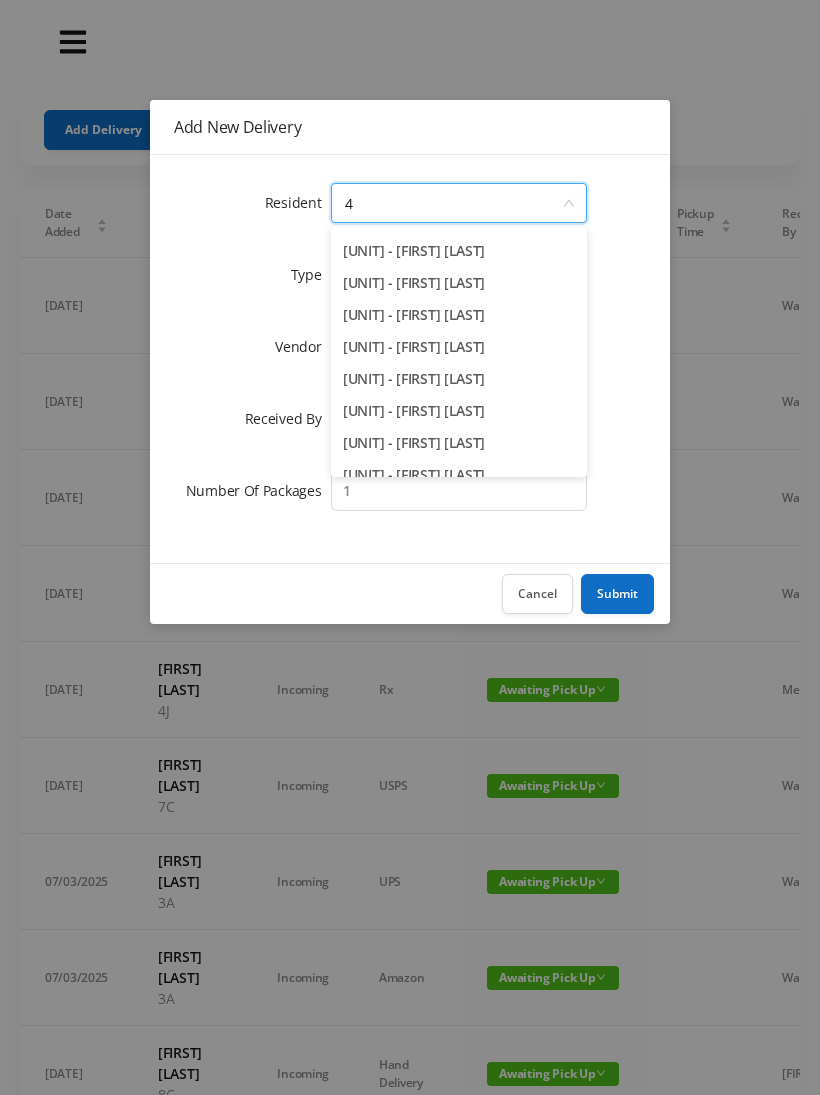 click on "[UNIT] - [FIRST] [LAST]" at bounding box center [459, 347] 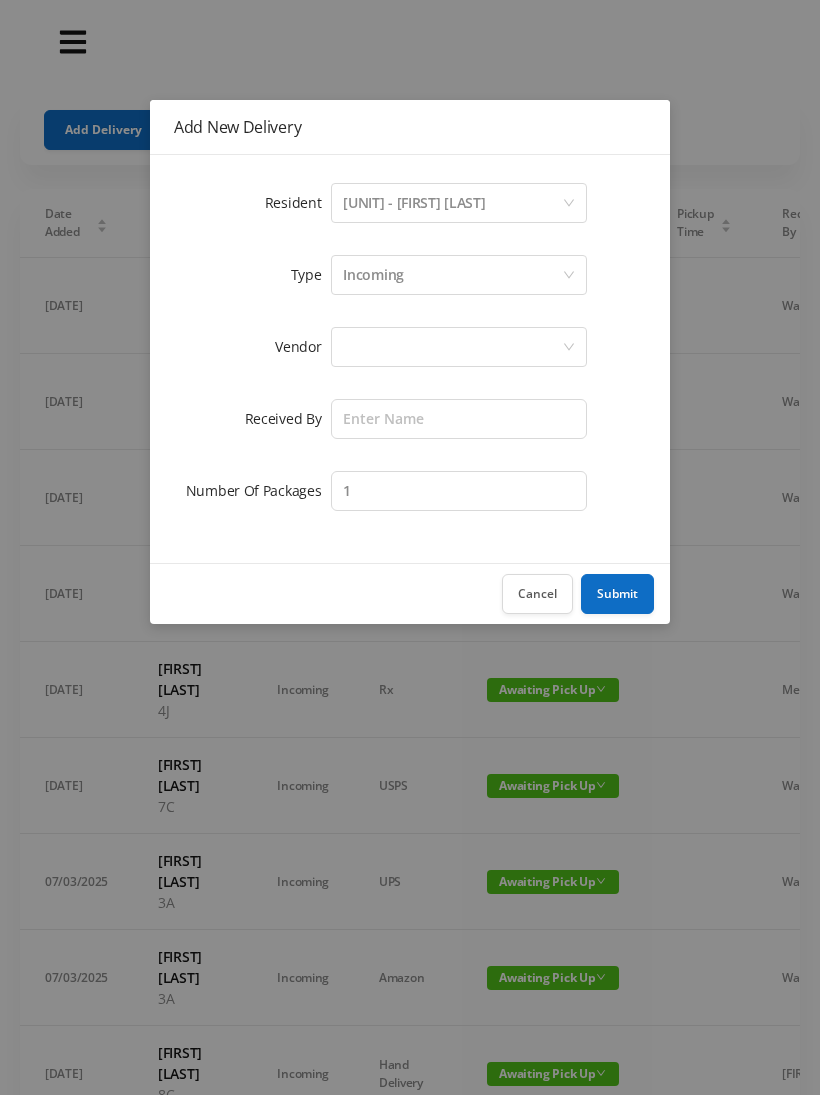 click at bounding box center [452, 203] 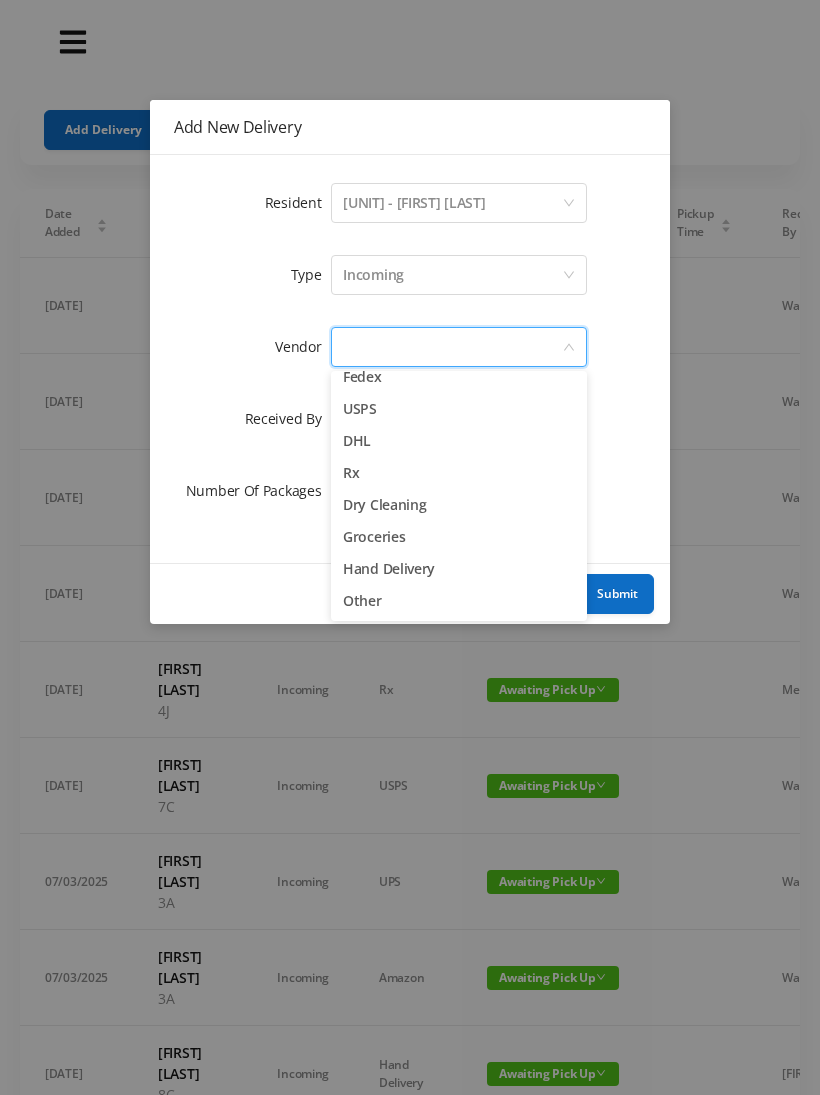 scroll, scrollTop: 78, scrollLeft: 0, axis: vertical 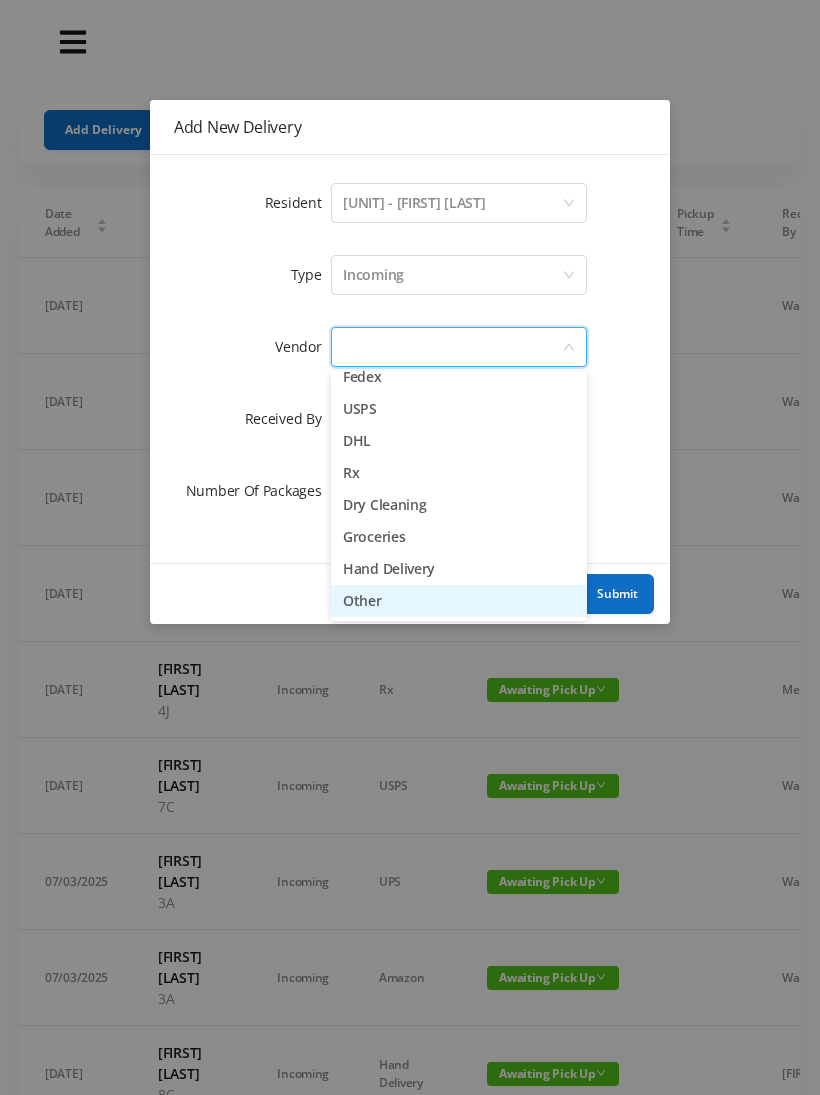 click on "Other" at bounding box center [459, 601] 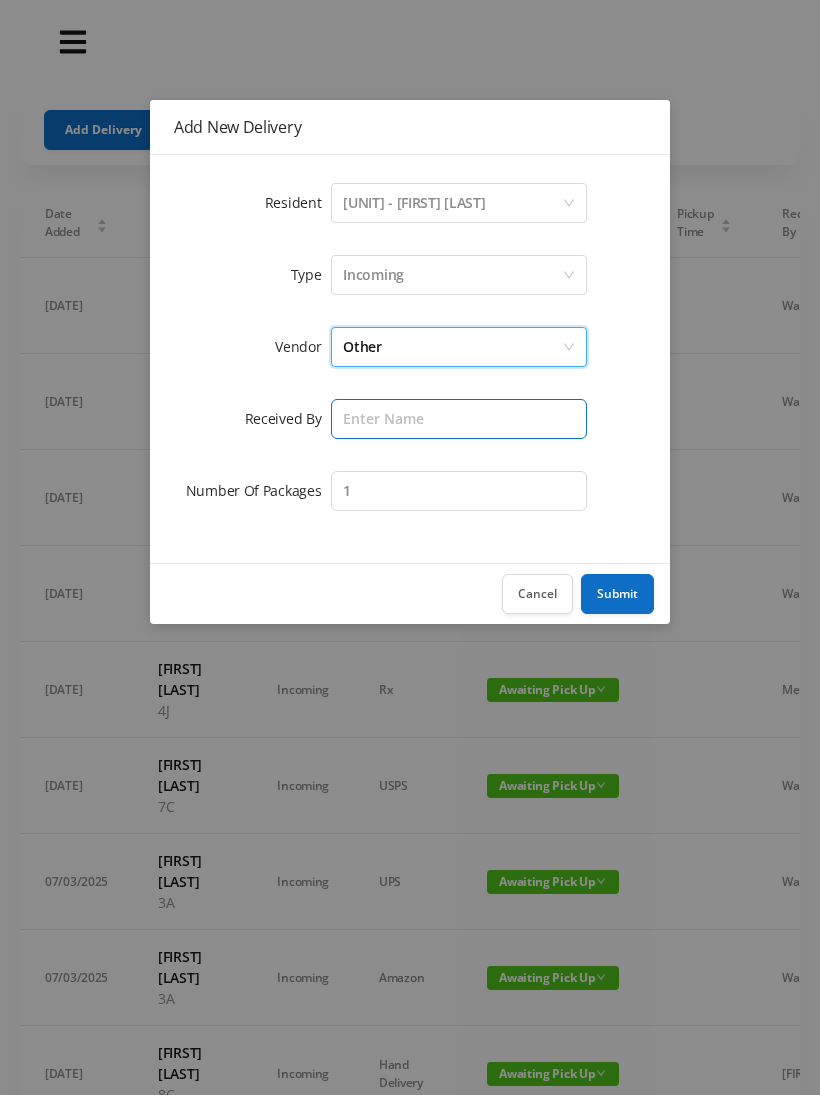 click at bounding box center [459, 419] 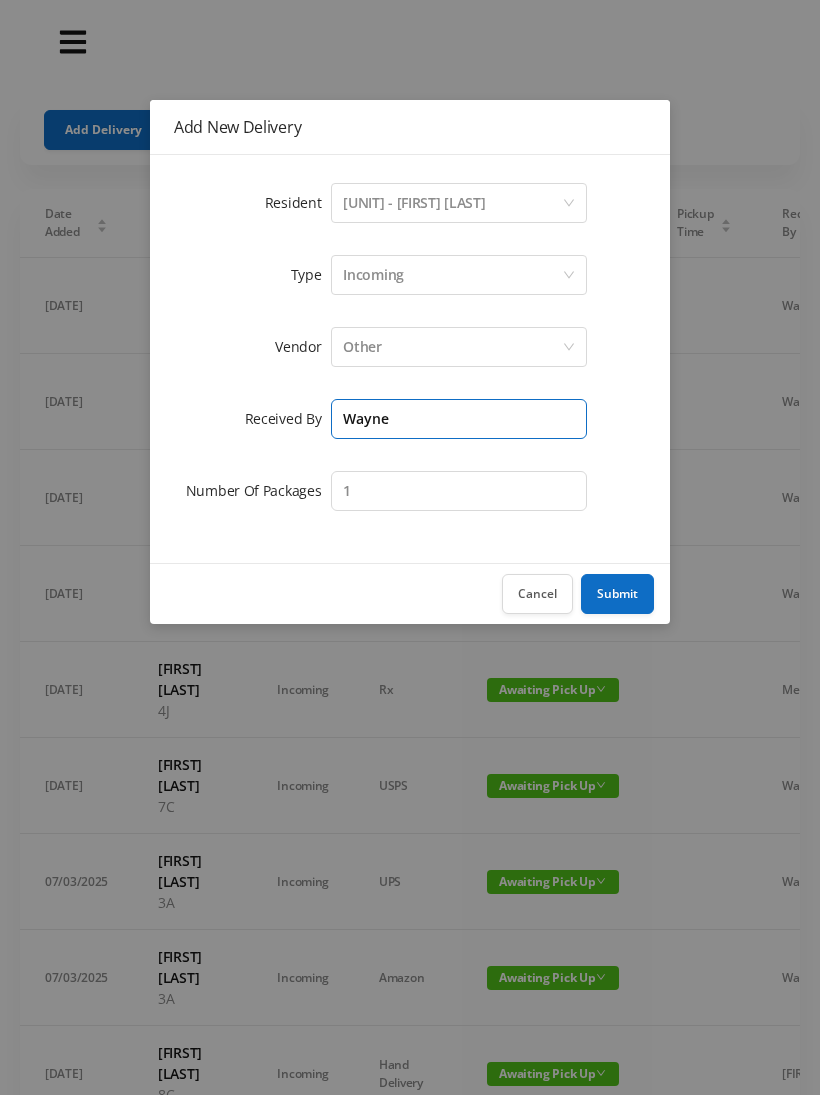 type on "Wayne" 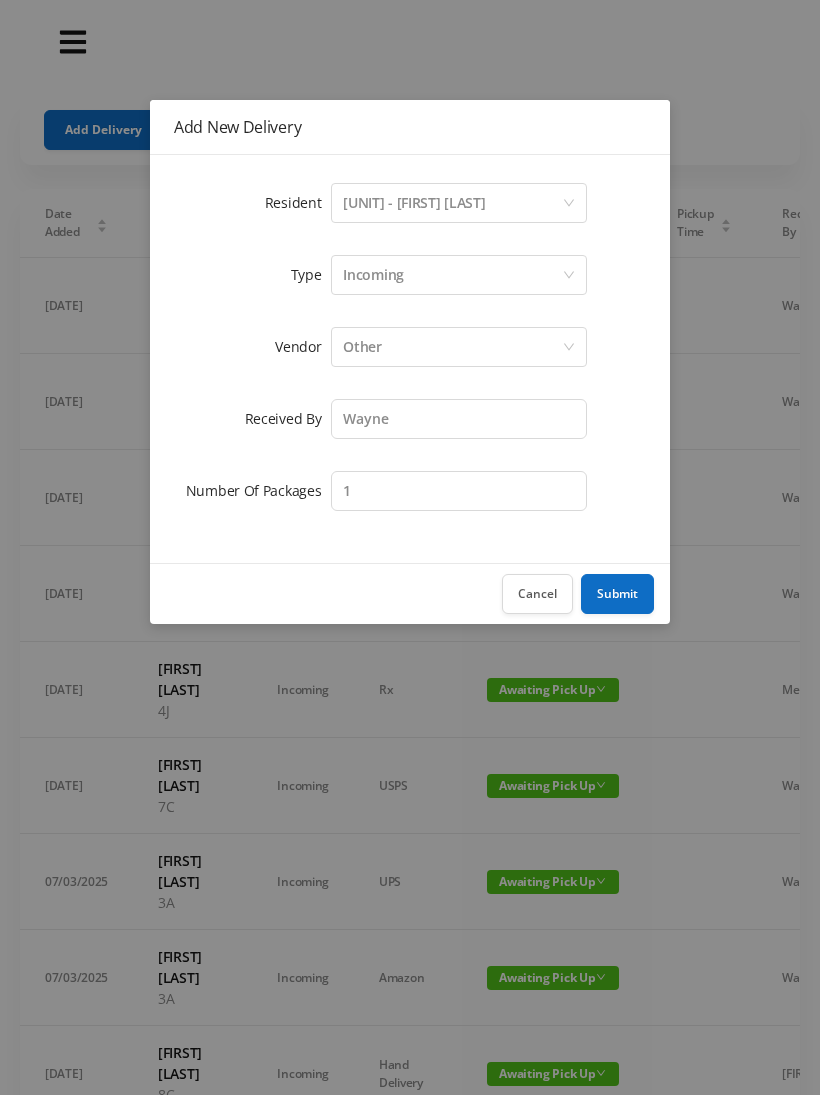 click on "Submit" at bounding box center (617, 594) 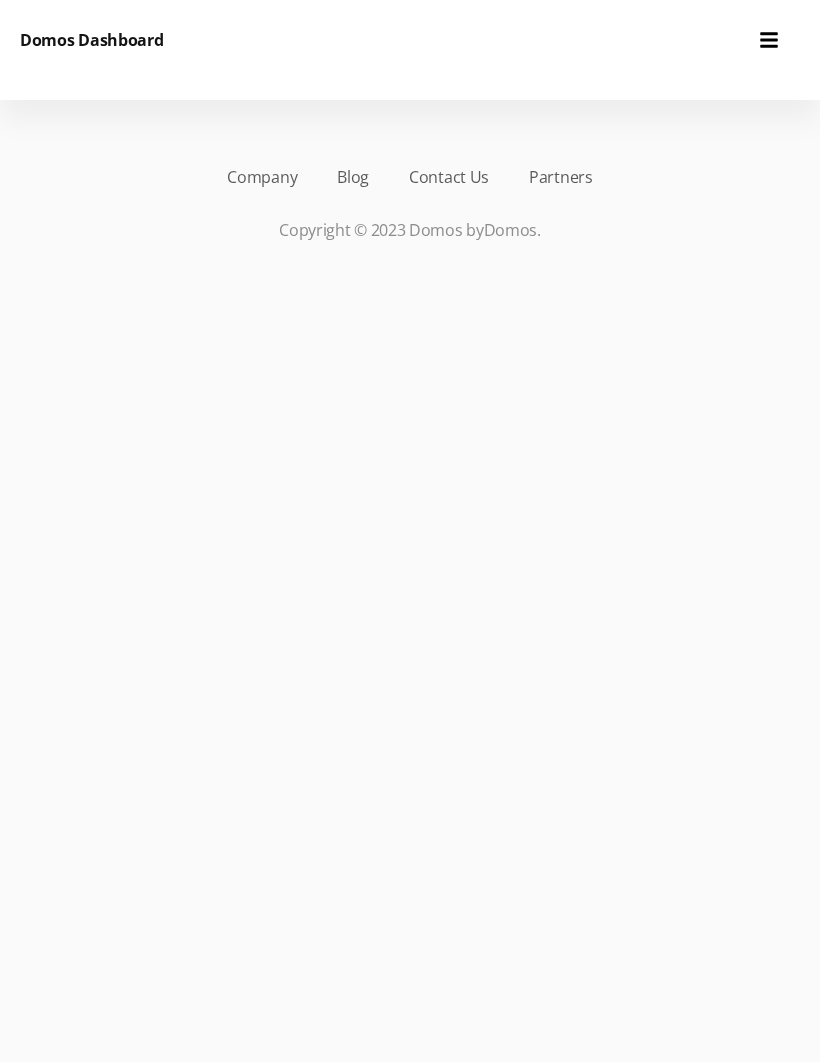 scroll, scrollTop: 0, scrollLeft: 0, axis: both 